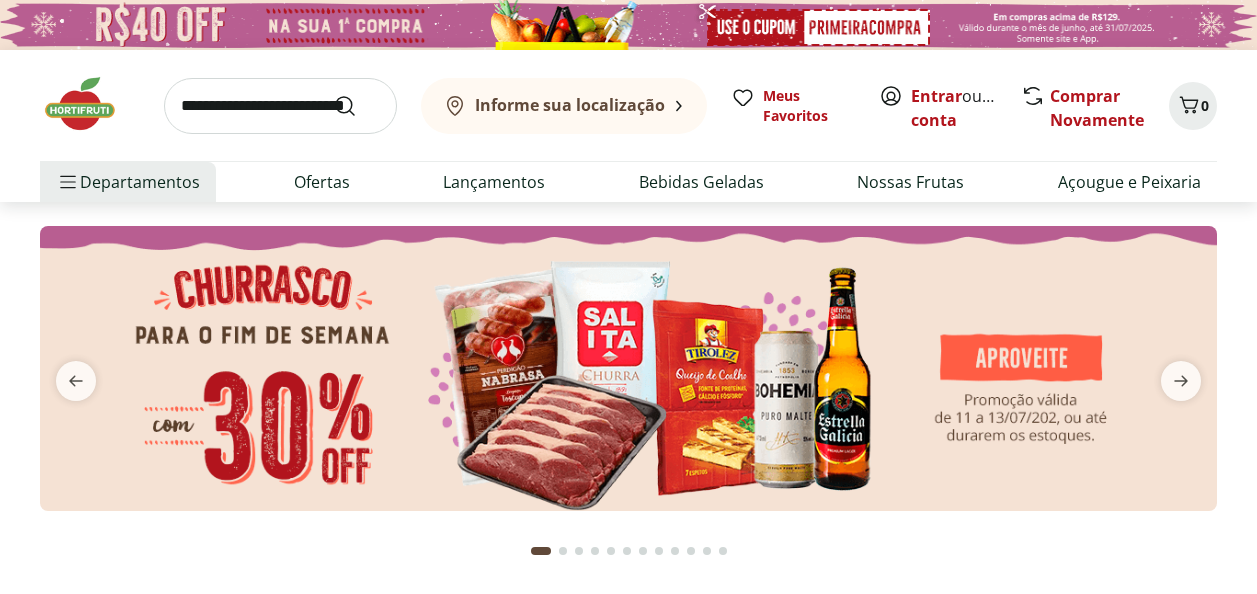 scroll, scrollTop: 200, scrollLeft: 0, axis: vertical 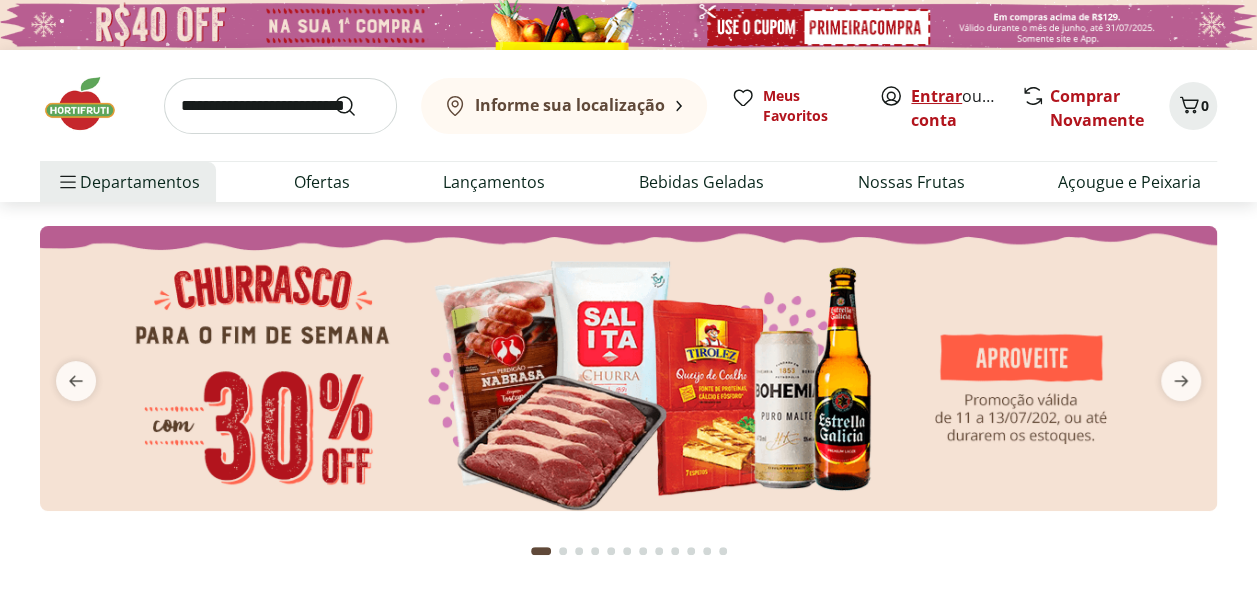click on "Entrar" at bounding box center (936, 96) 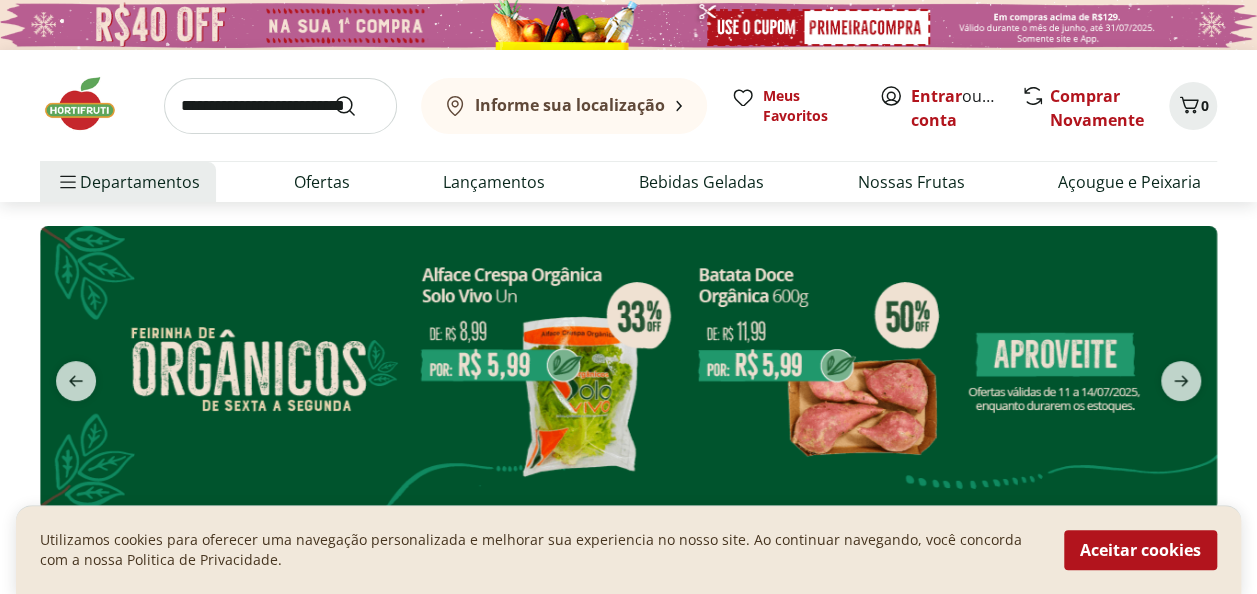 scroll, scrollTop: 100, scrollLeft: 0, axis: vertical 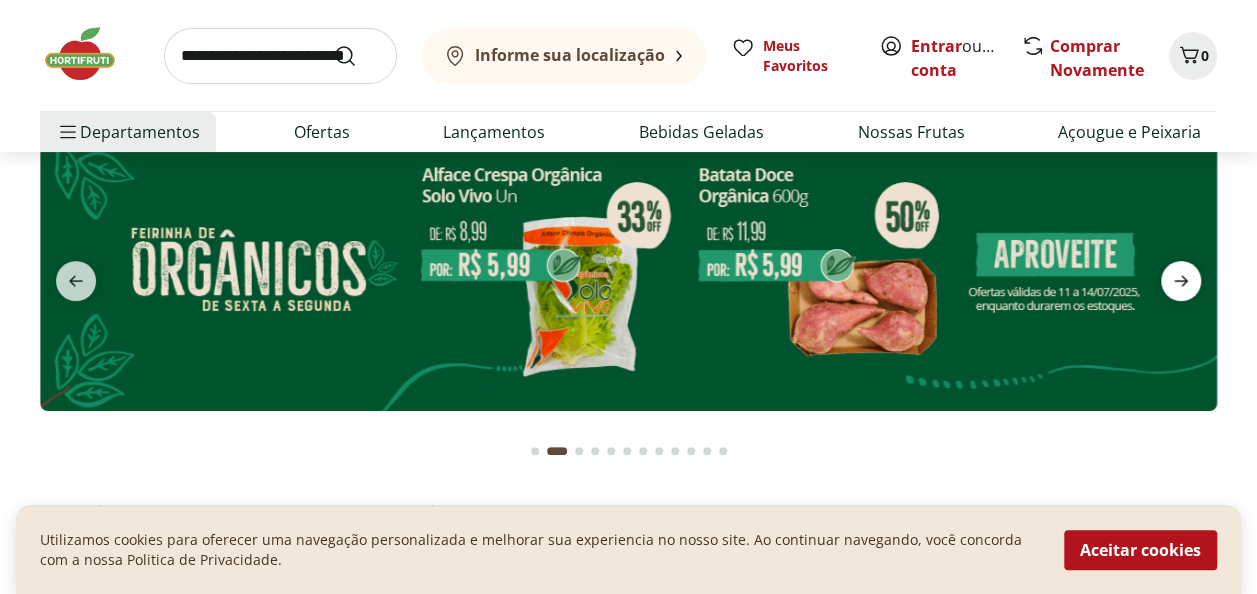 click at bounding box center [1181, 281] 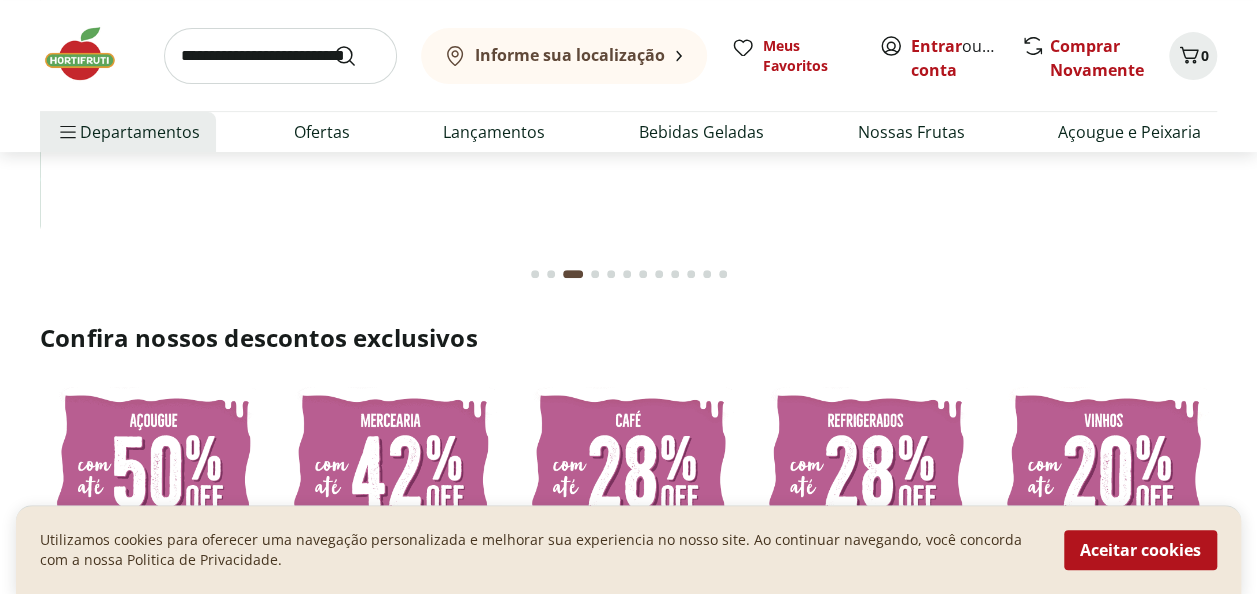 scroll, scrollTop: 100, scrollLeft: 0, axis: vertical 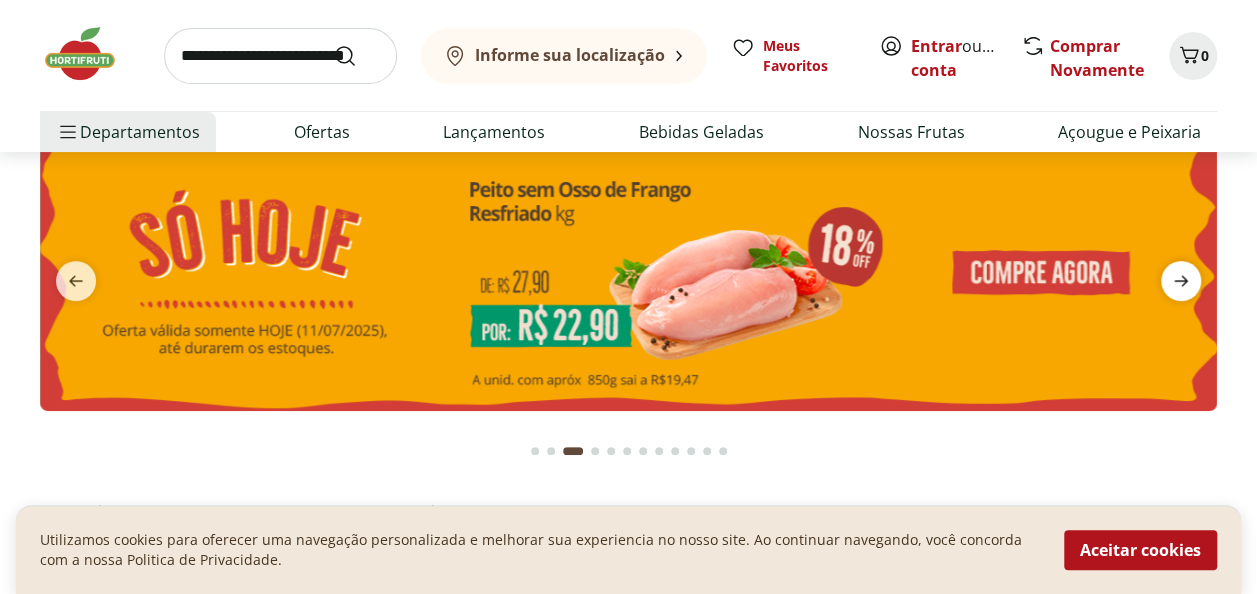 click at bounding box center (1181, 281) 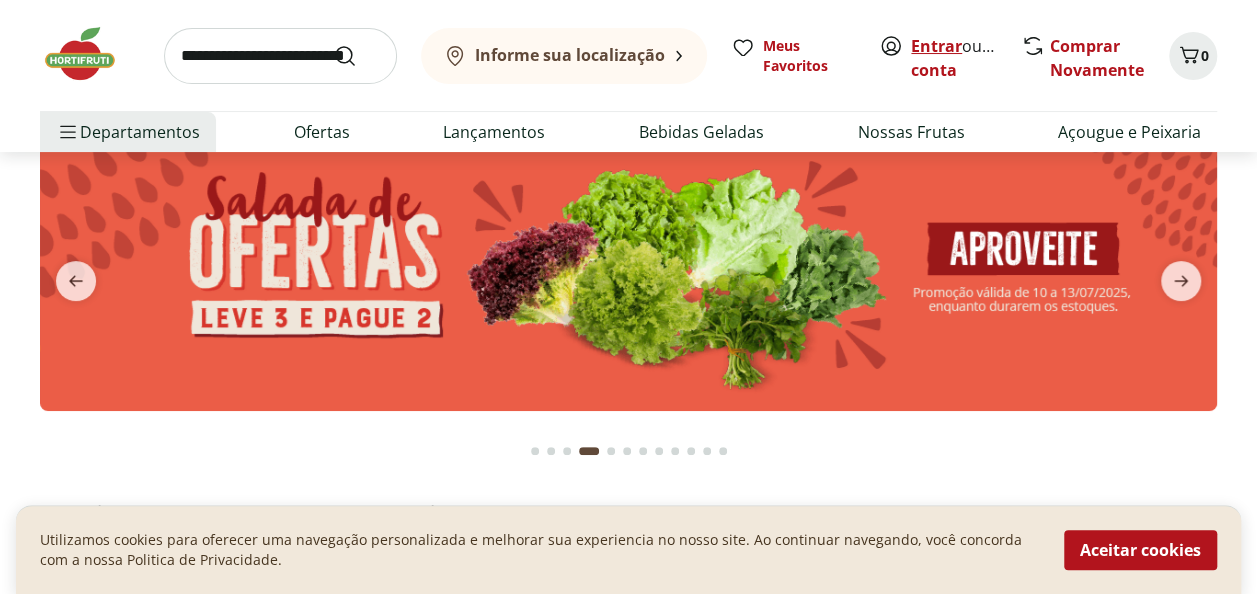 click on "Entrar" at bounding box center (936, 46) 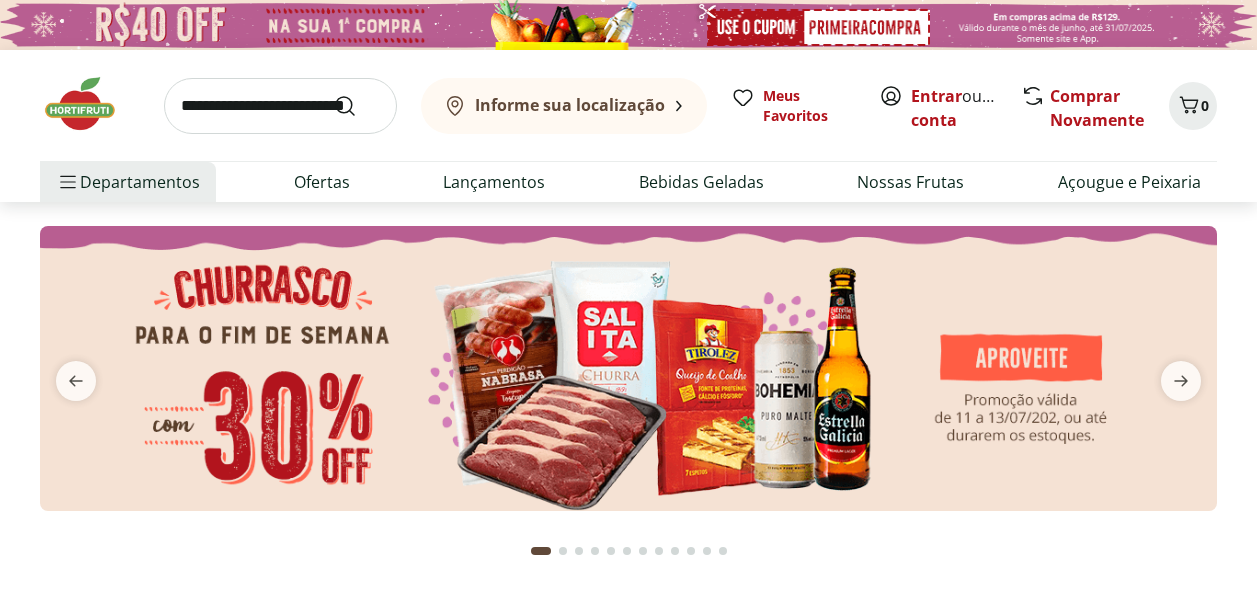 scroll, scrollTop: 0, scrollLeft: 0, axis: both 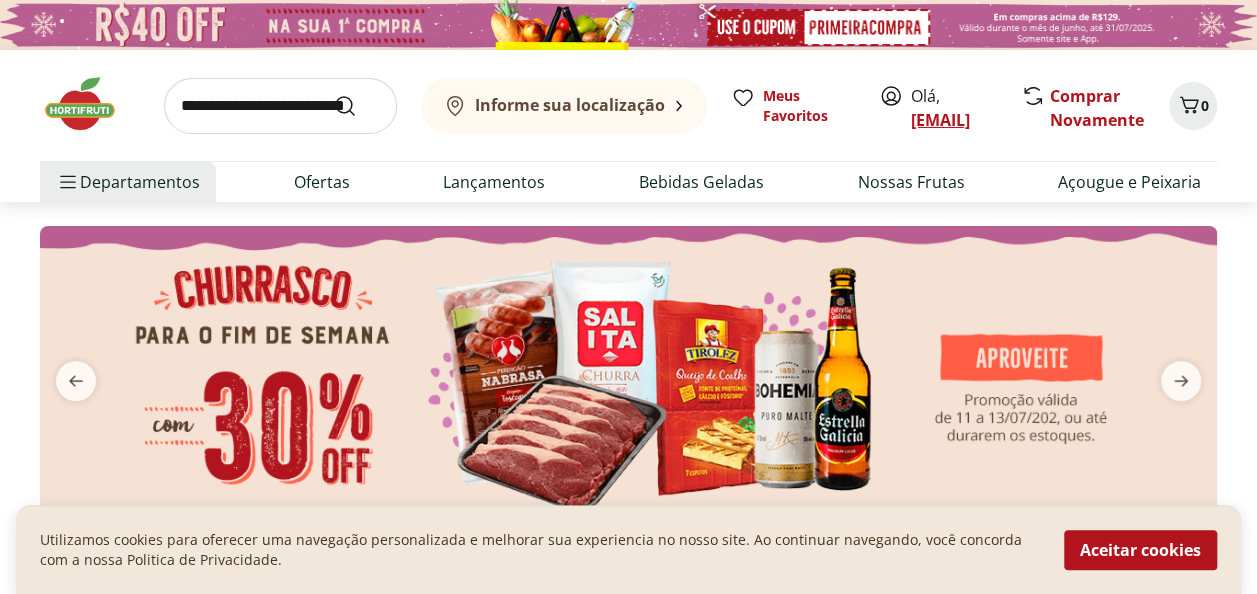 click on "[EMAIL]" at bounding box center [940, 120] 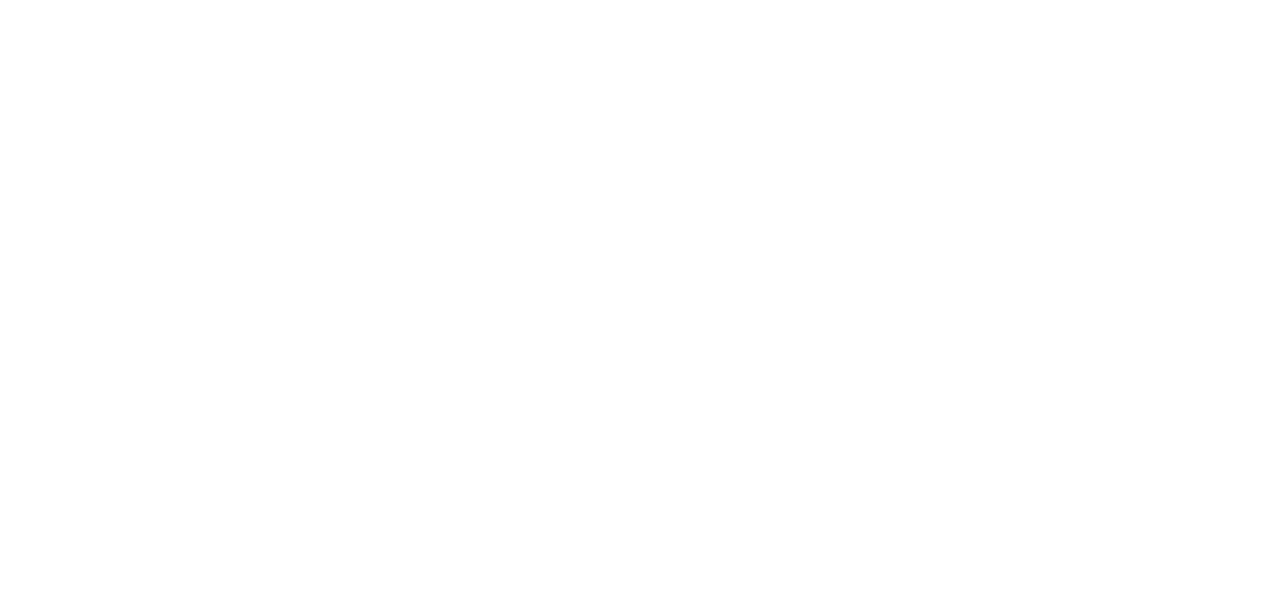 scroll, scrollTop: 0, scrollLeft: 0, axis: both 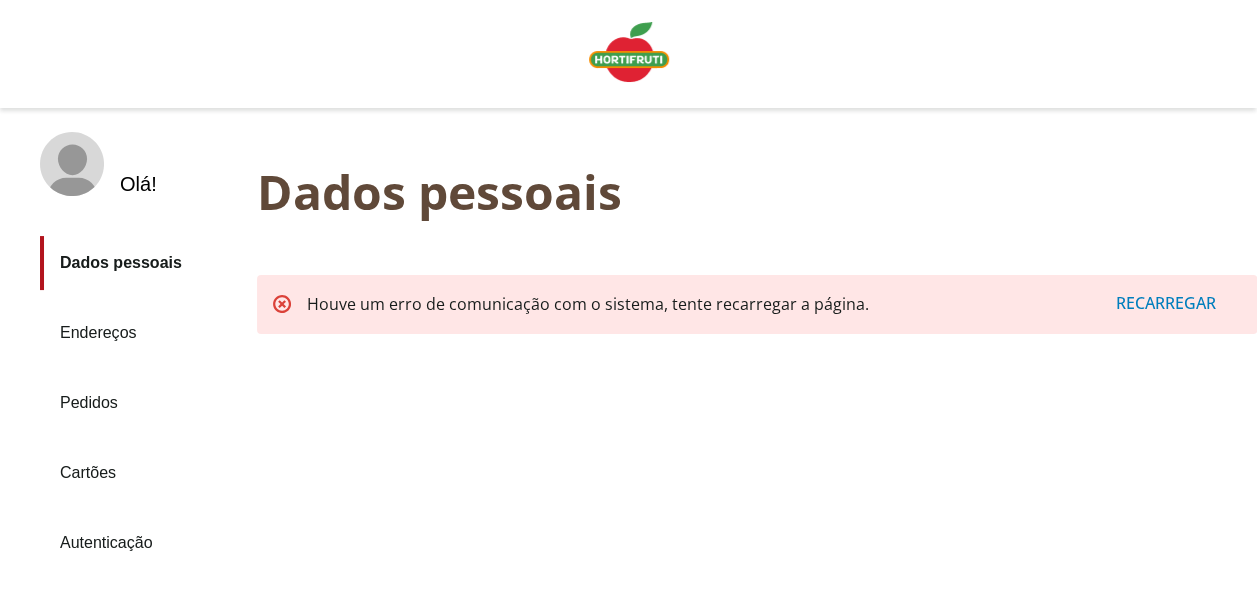 click on "Recarregar" at bounding box center [1166, 303] 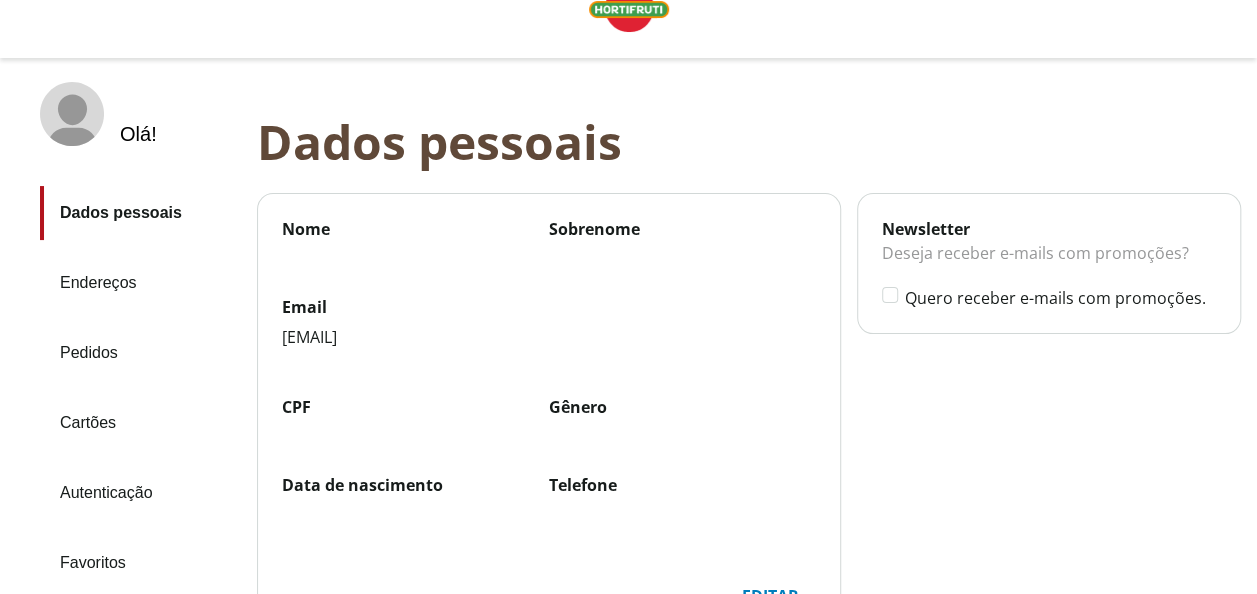 scroll, scrollTop: 0, scrollLeft: 0, axis: both 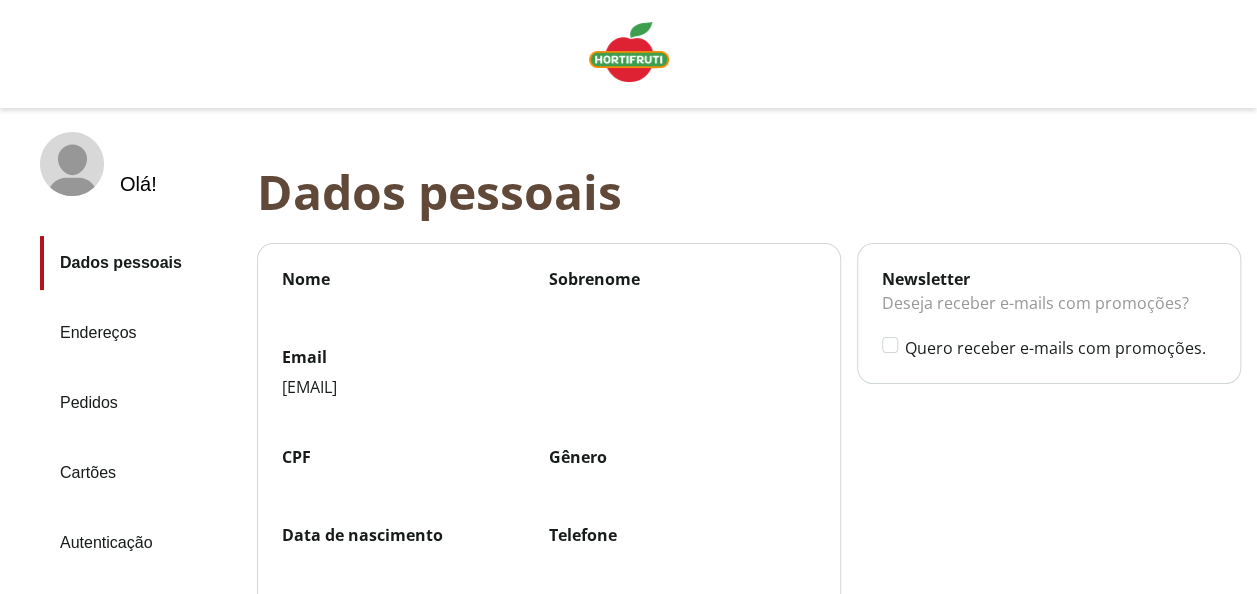 click at bounding box center [629, 54] 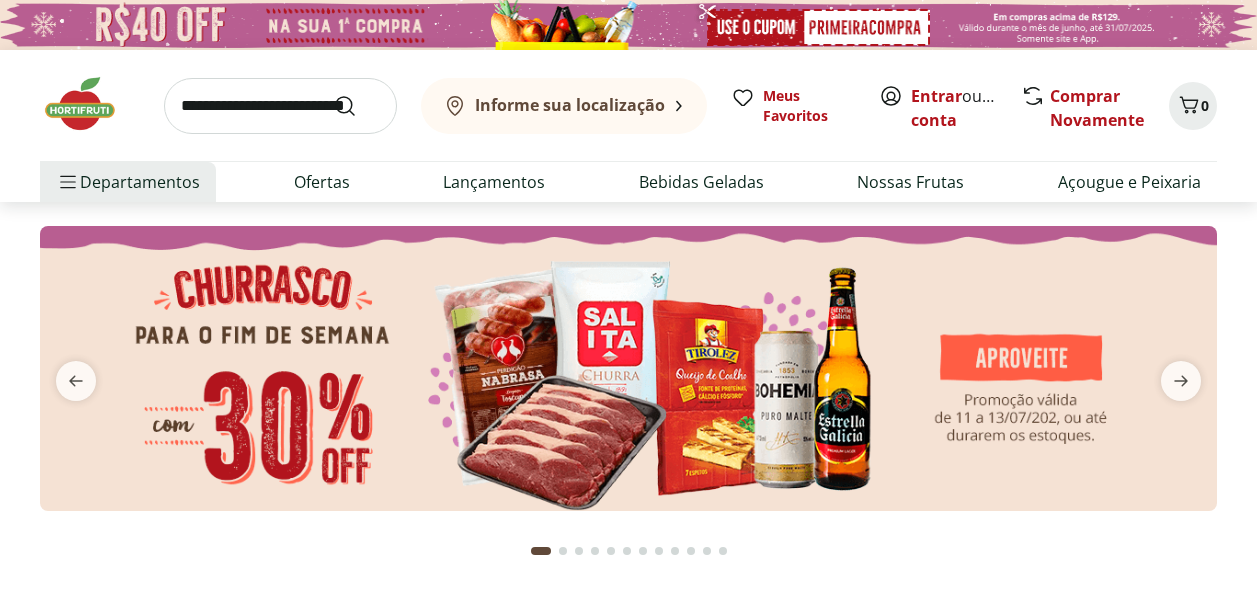 scroll, scrollTop: 0, scrollLeft: 0, axis: both 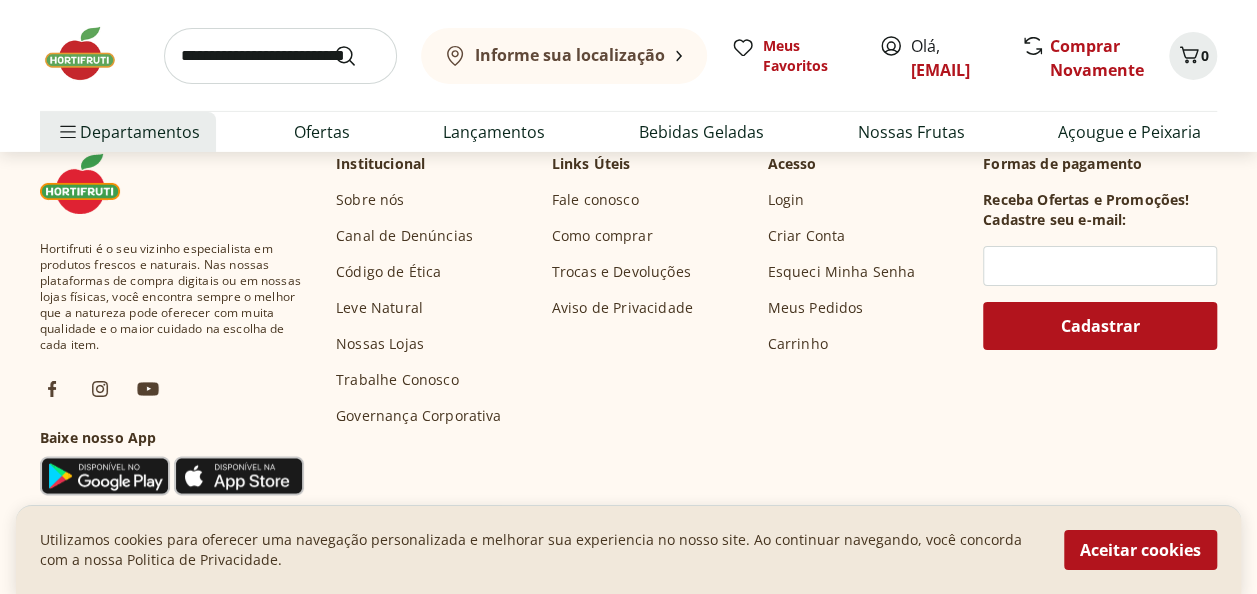 click on "Leve Natural" at bounding box center [379, 308] 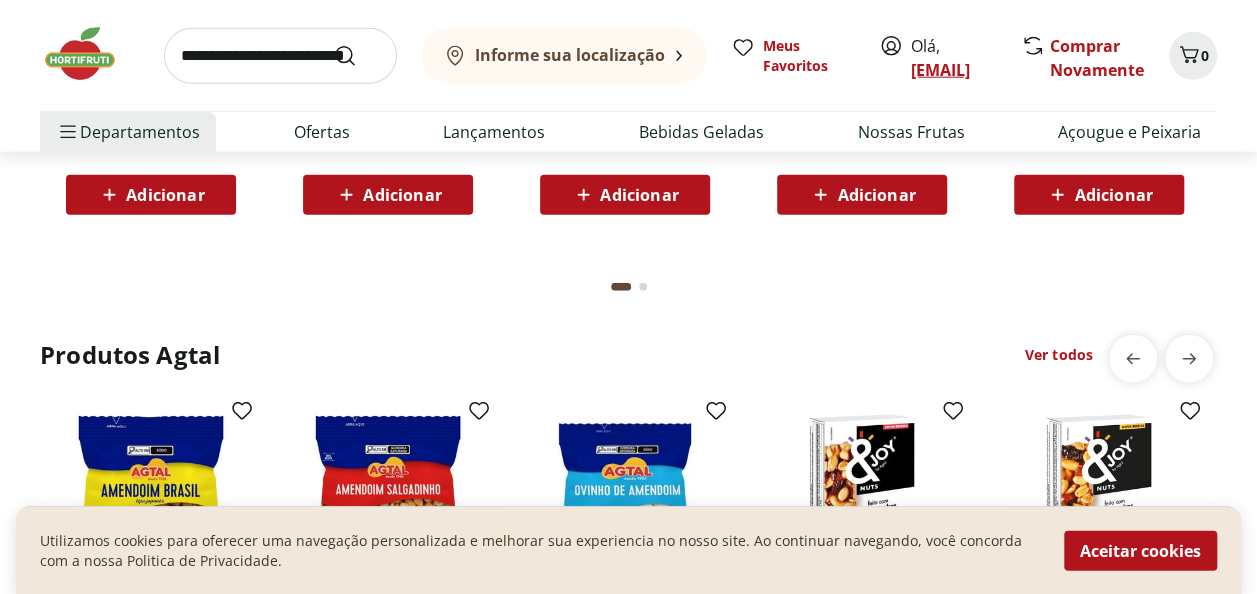 scroll, scrollTop: 6062, scrollLeft: 0, axis: vertical 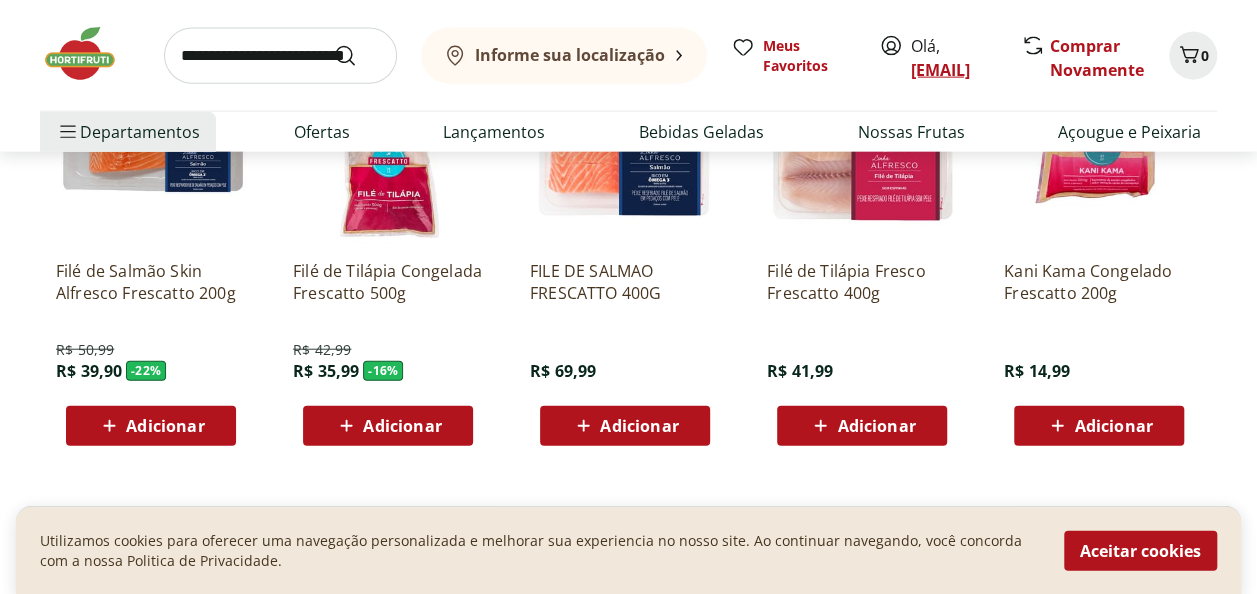 click on "[USERNAME]@example.com" at bounding box center (940, 70) 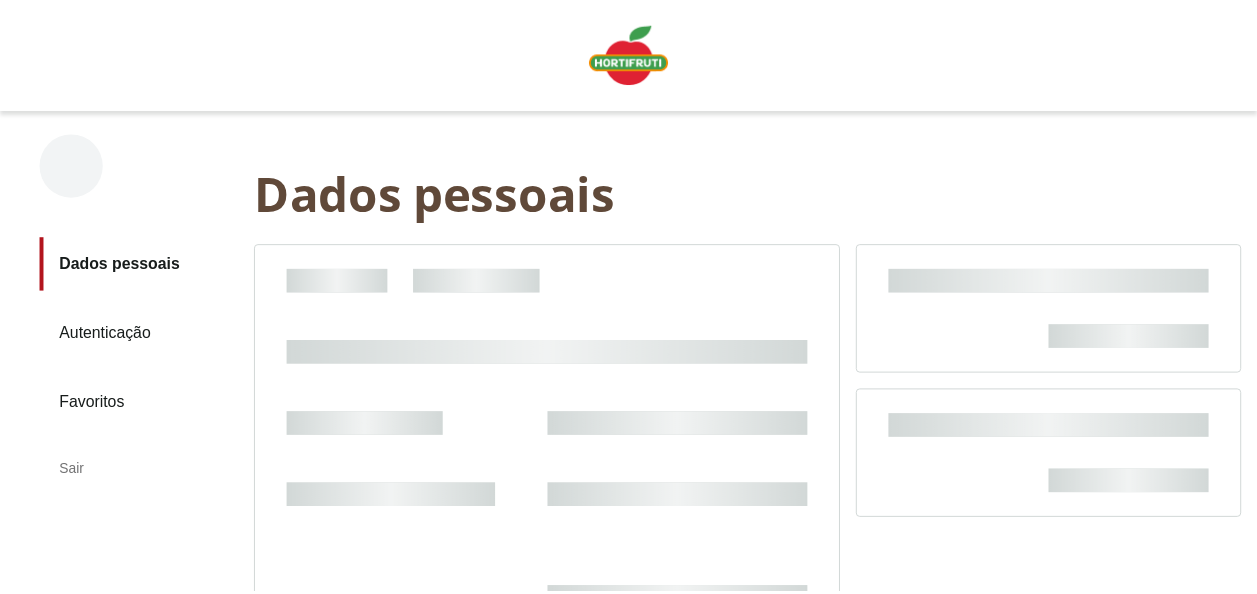 scroll, scrollTop: 0, scrollLeft: 0, axis: both 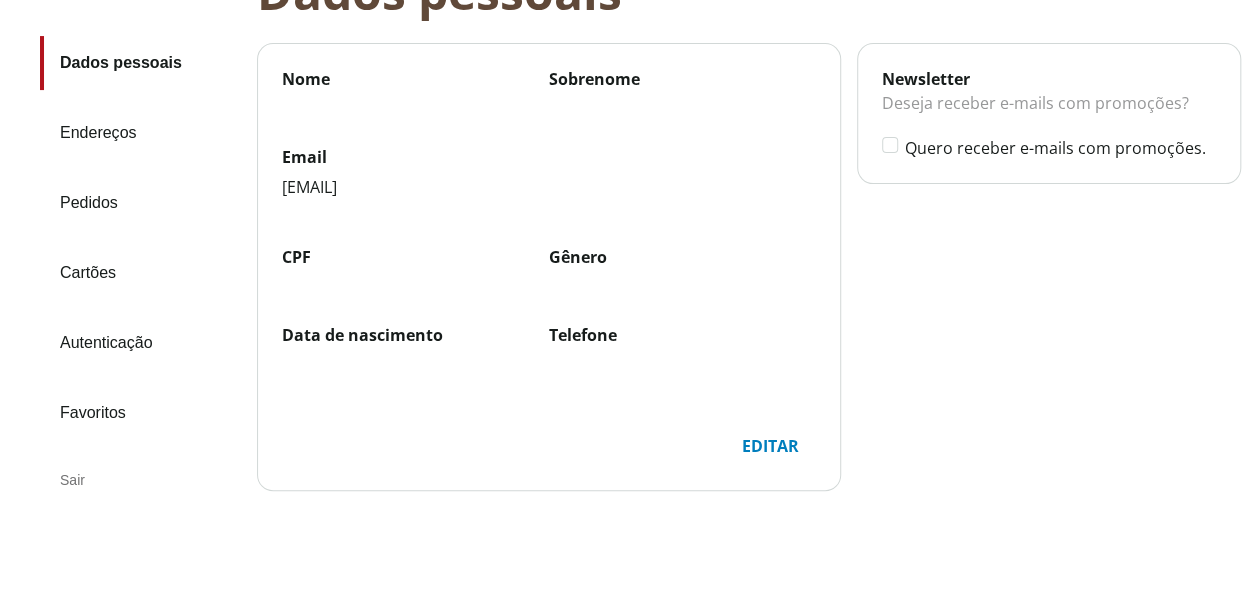click on "Editar" at bounding box center (770, 446) 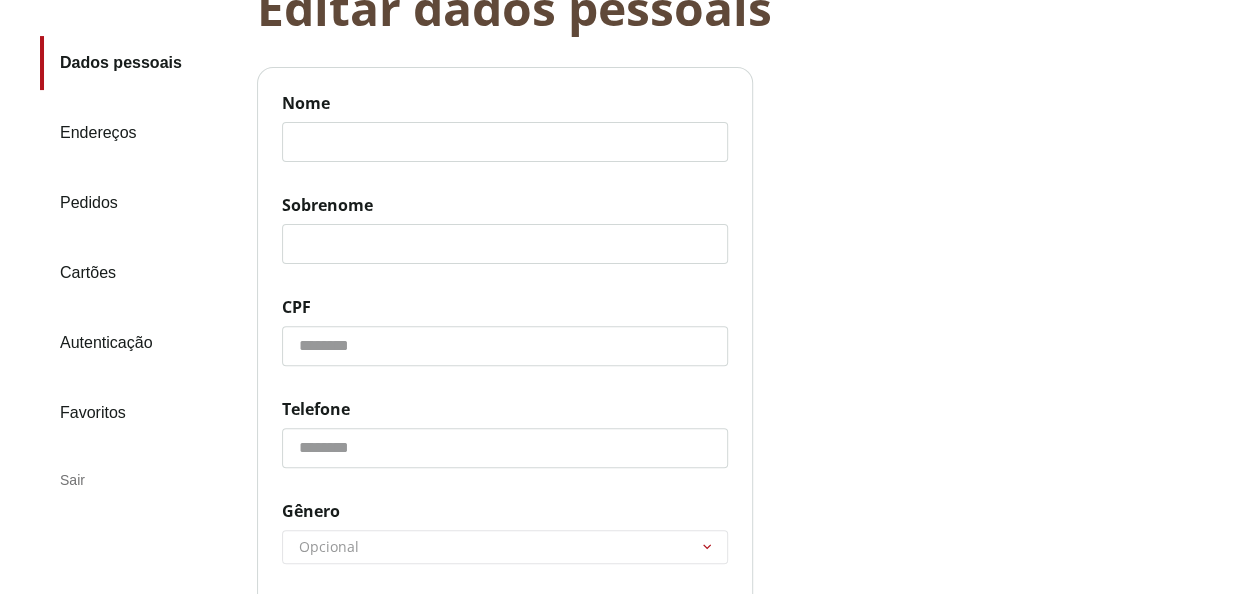 click on "CPF" 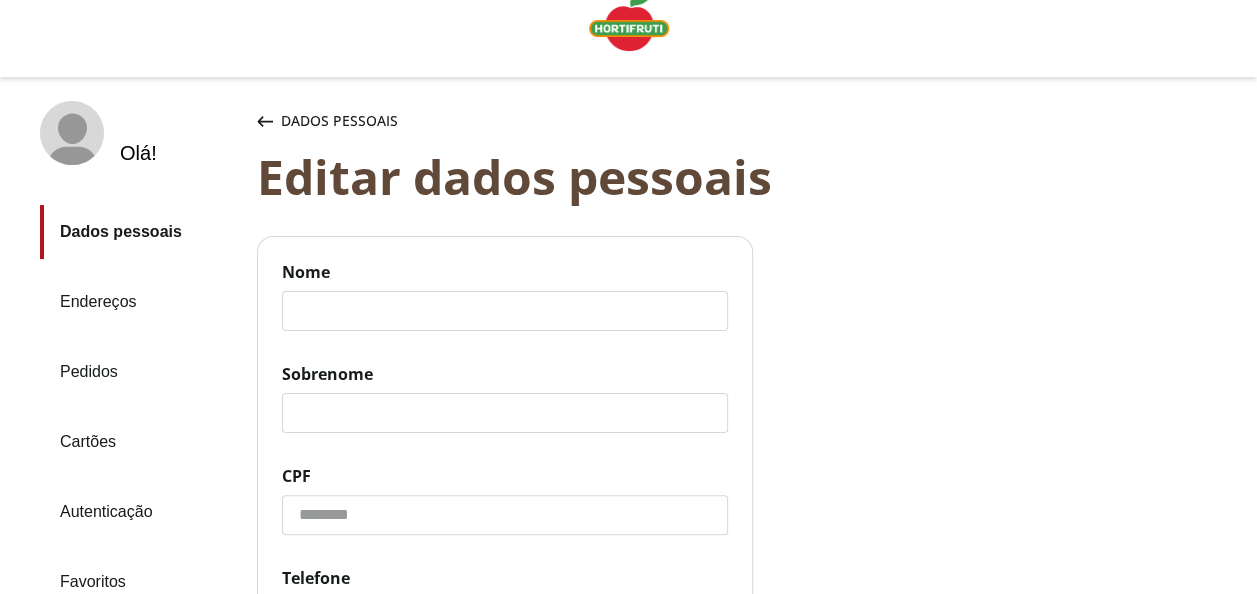 scroll, scrollTop: 0, scrollLeft: 0, axis: both 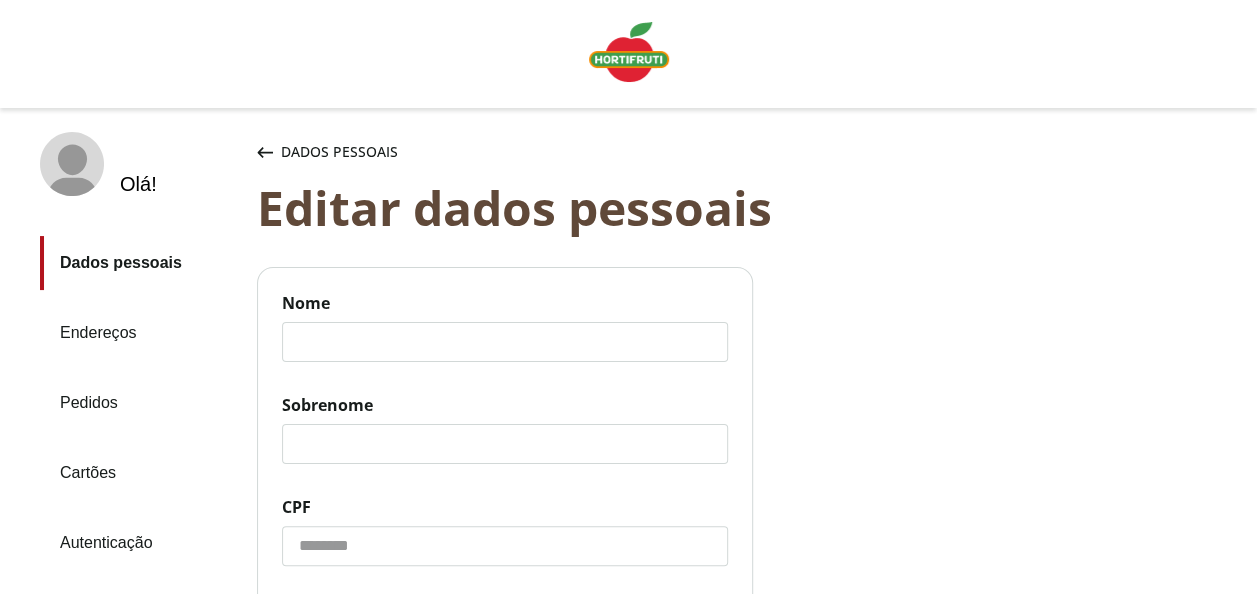 click at bounding box center (629, 52) 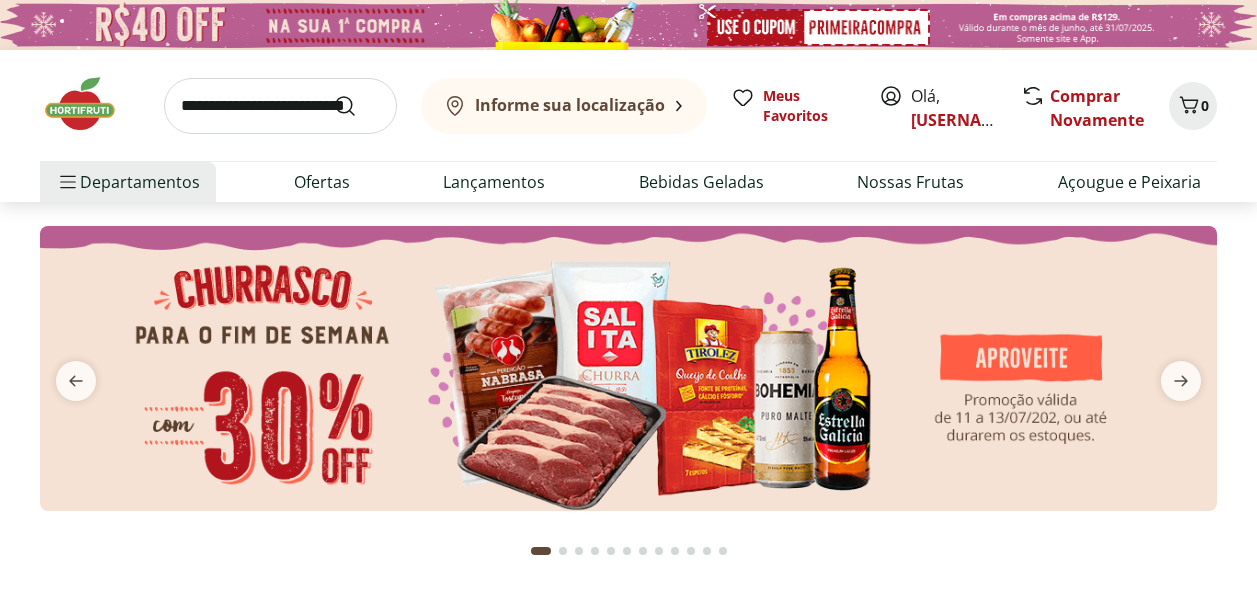 scroll, scrollTop: 0, scrollLeft: 0, axis: both 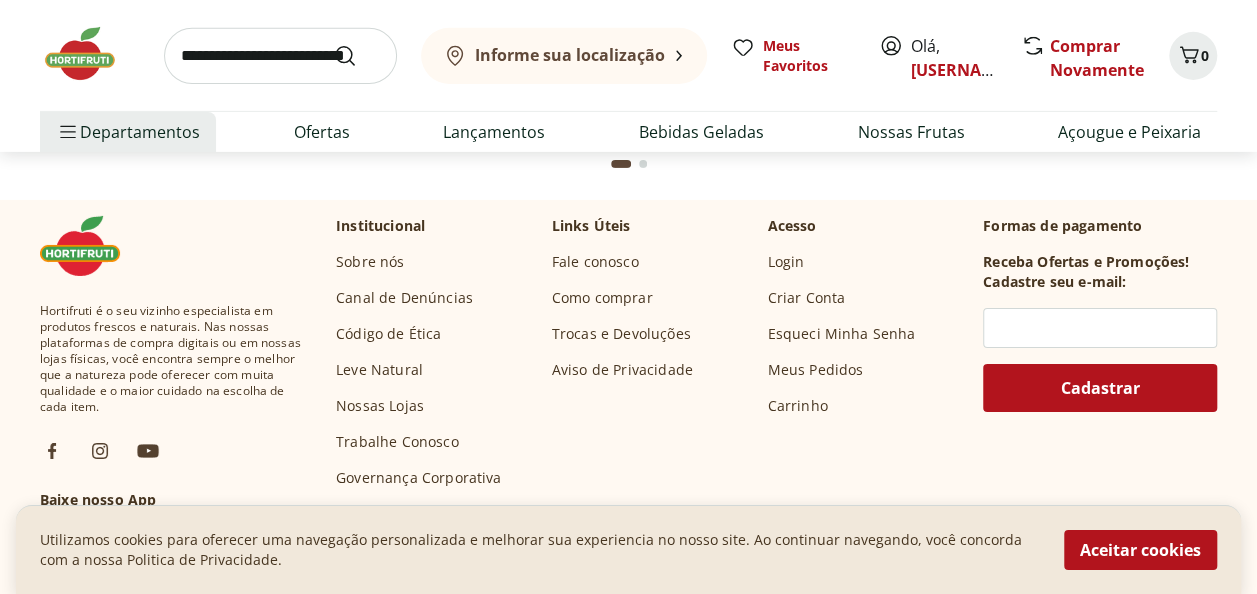 click on "Leve Natural" at bounding box center [379, 370] 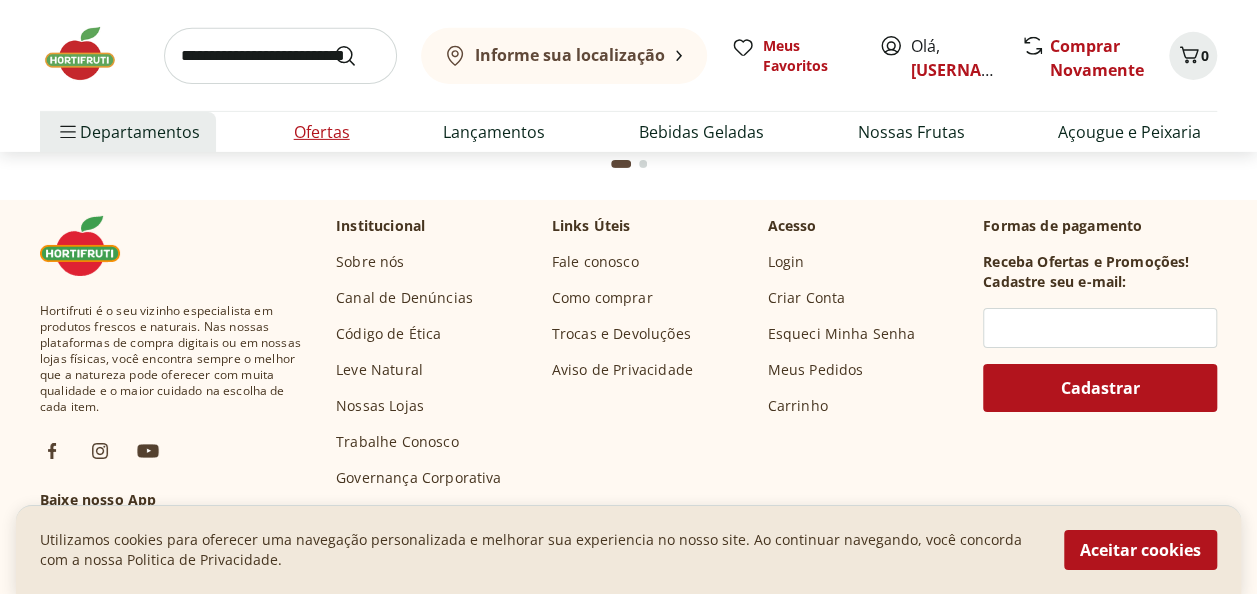 click on "Ofertas" at bounding box center (322, 132) 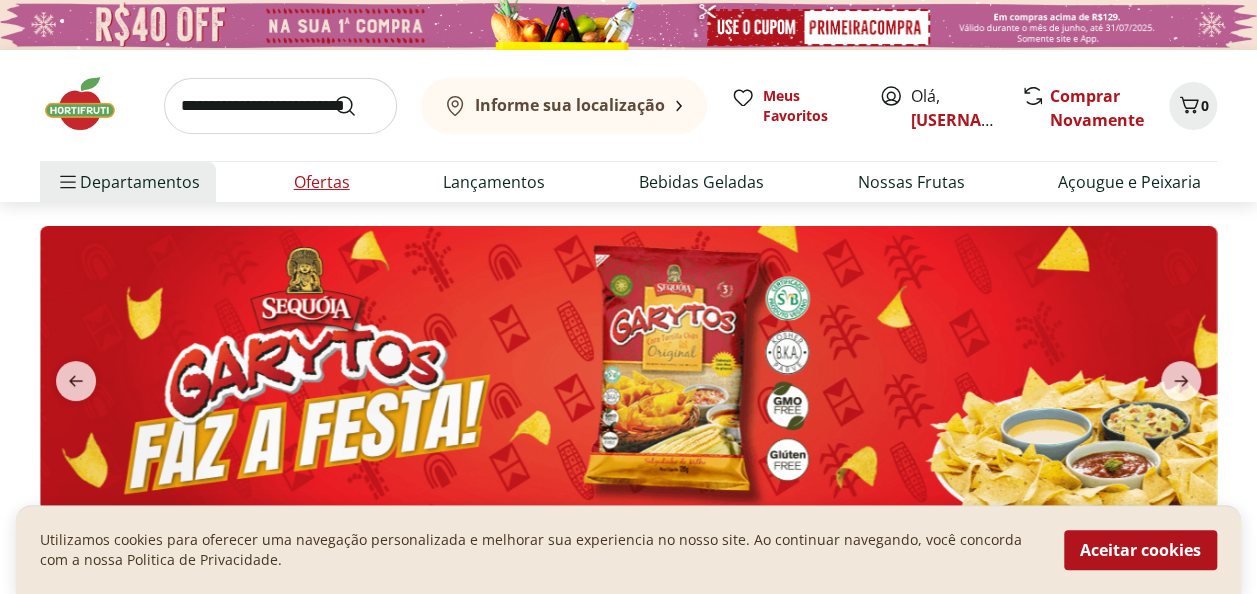 select on "**********" 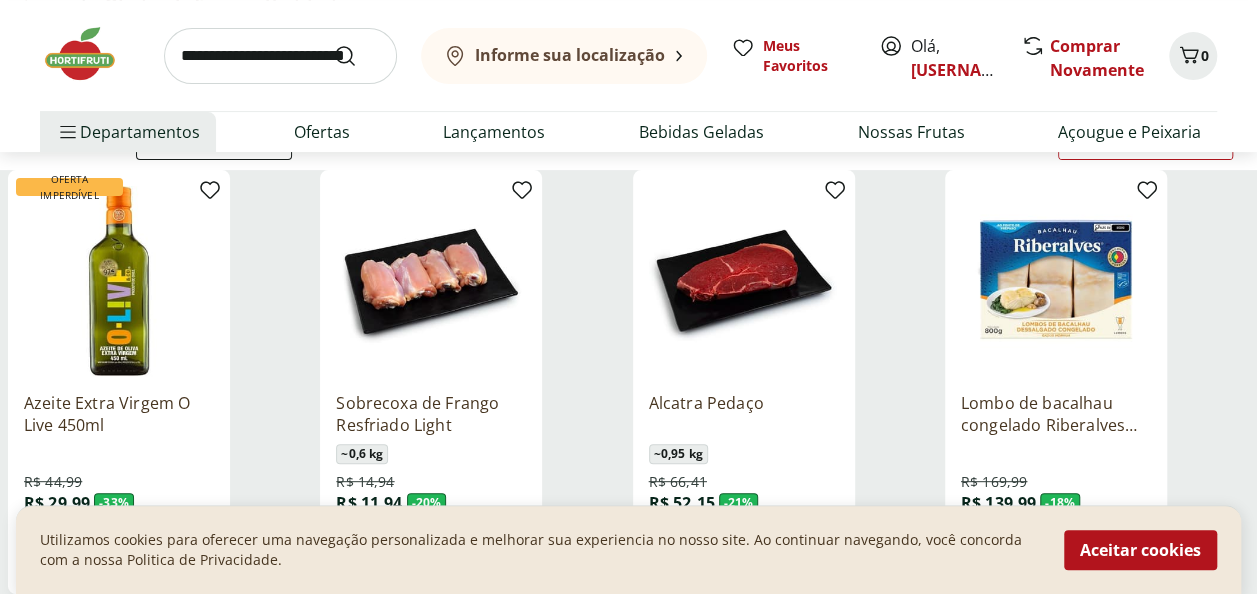 scroll, scrollTop: 200, scrollLeft: 0, axis: vertical 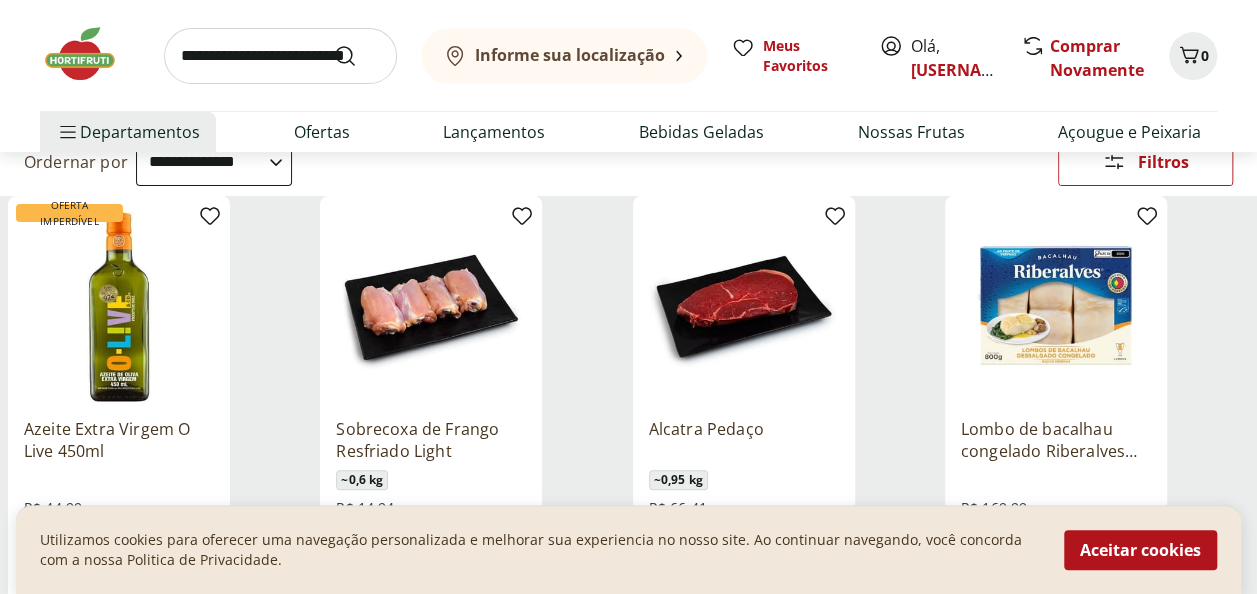 click at bounding box center (119, 307) 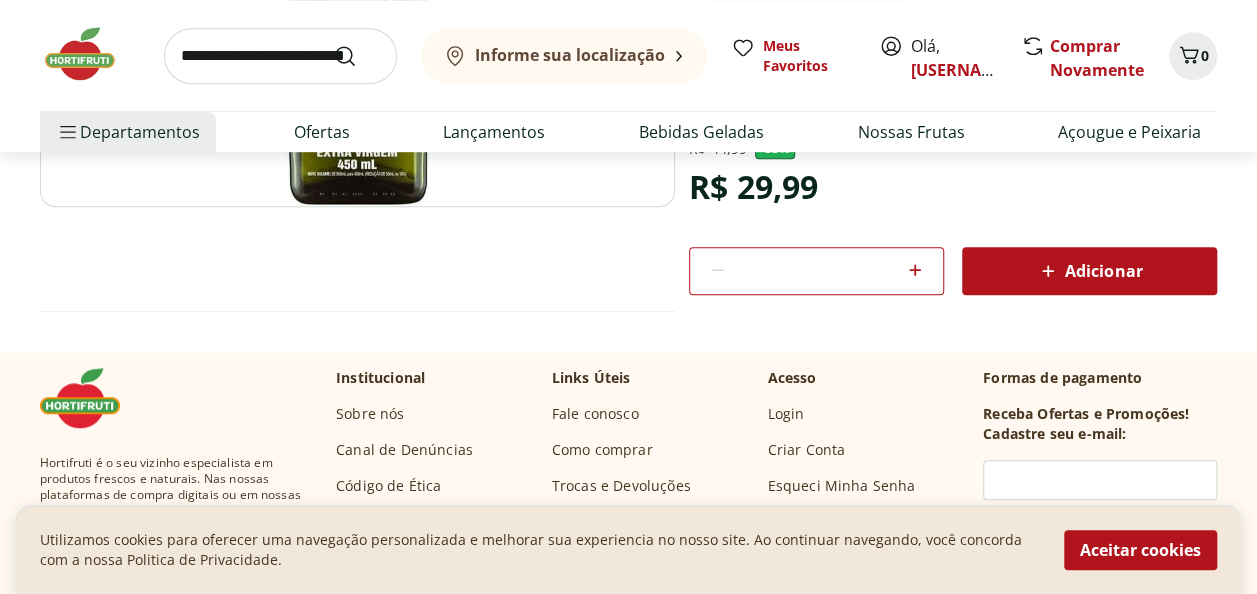 scroll, scrollTop: 500, scrollLeft: 0, axis: vertical 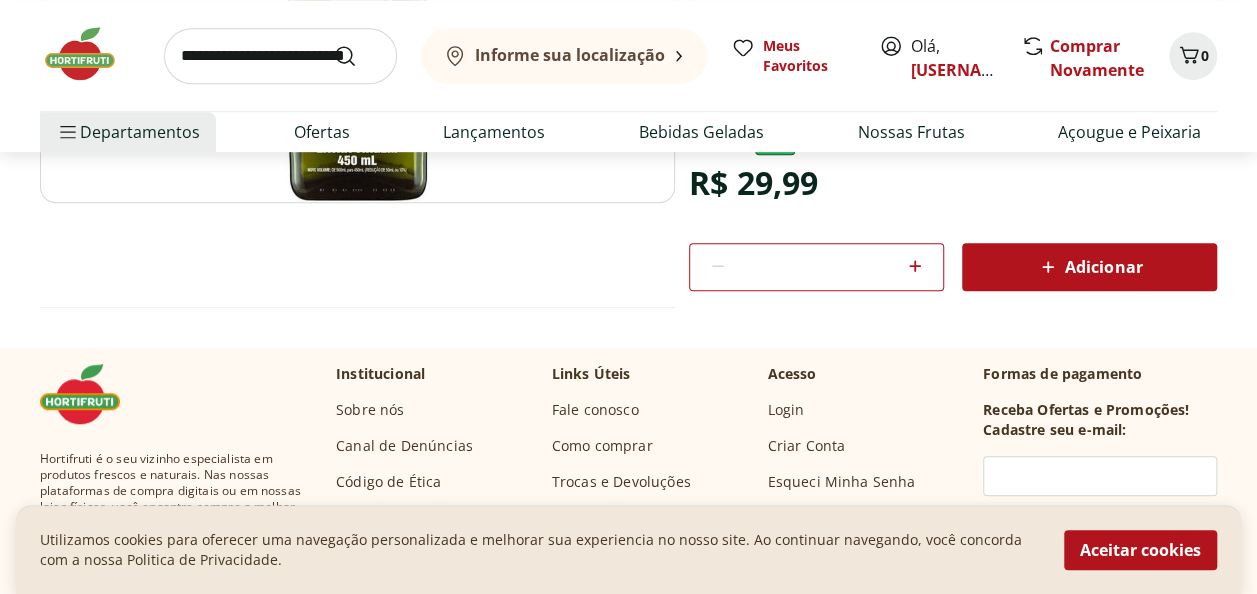click on "Adicionar" at bounding box center (1089, 267) 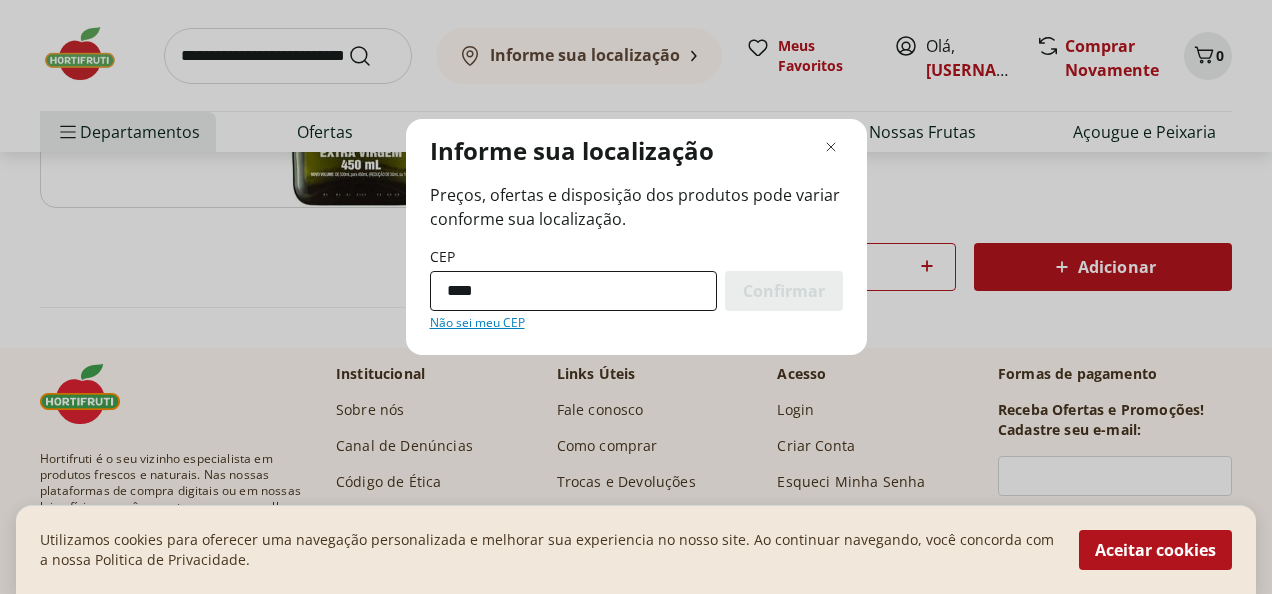 type on "*********" 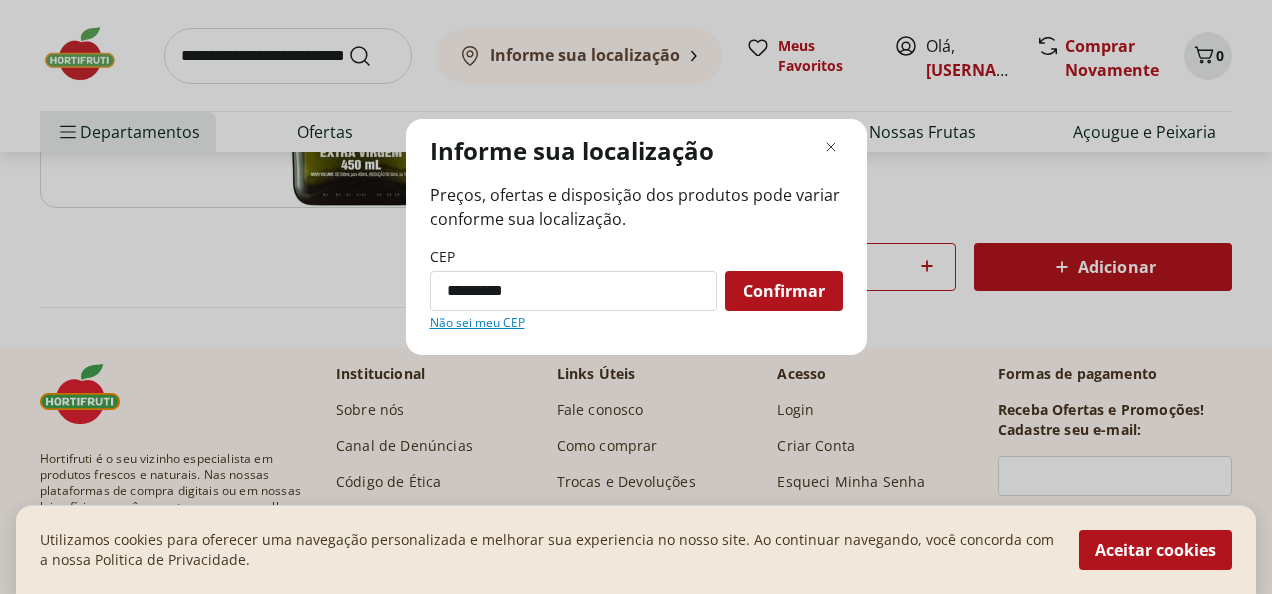 click on "Confirmar" at bounding box center [784, 291] 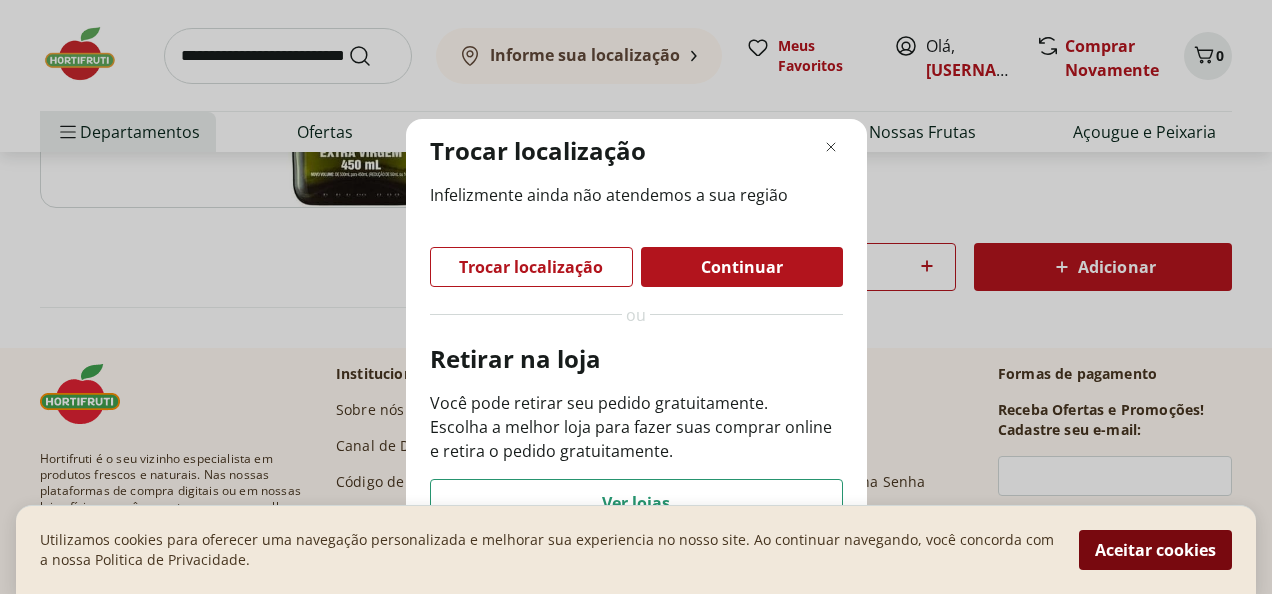 click on "Aceitar cookies" at bounding box center [1155, 550] 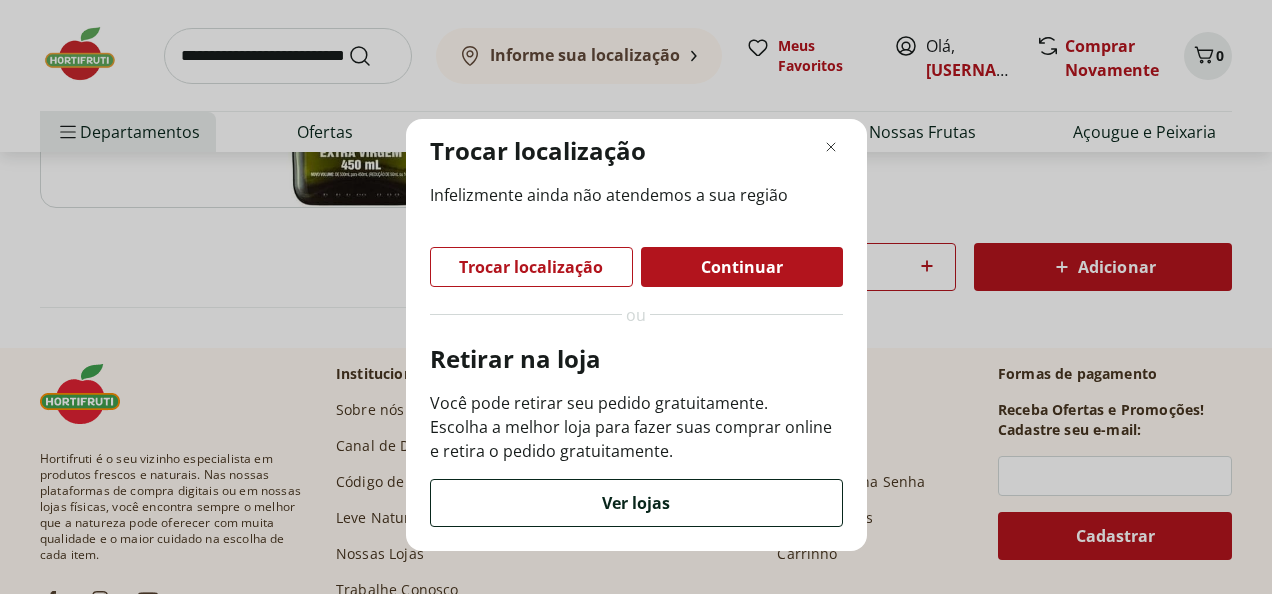 click on "Ver lojas" at bounding box center (636, 503) 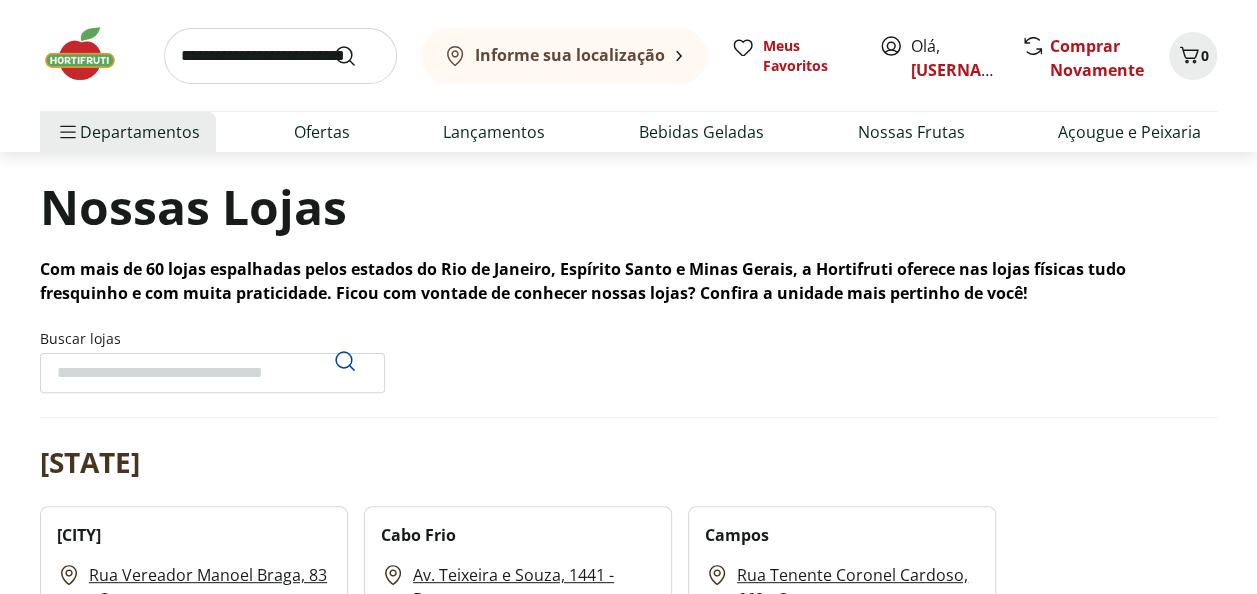 scroll, scrollTop: 200, scrollLeft: 0, axis: vertical 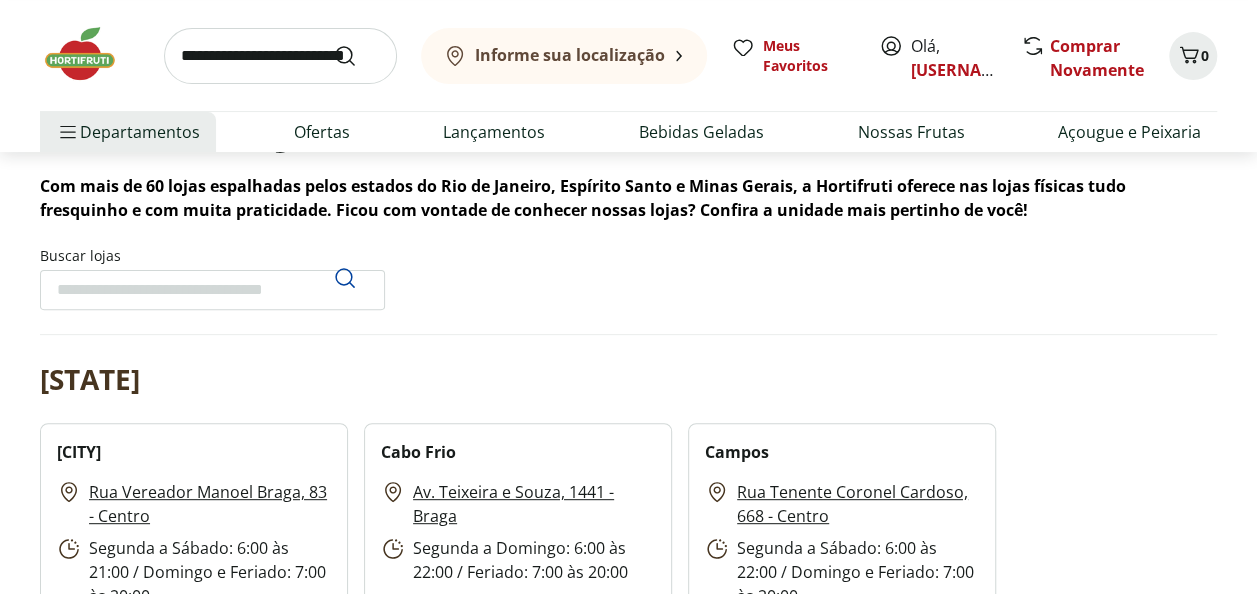 click on "Buscar lojas" at bounding box center [212, 290] 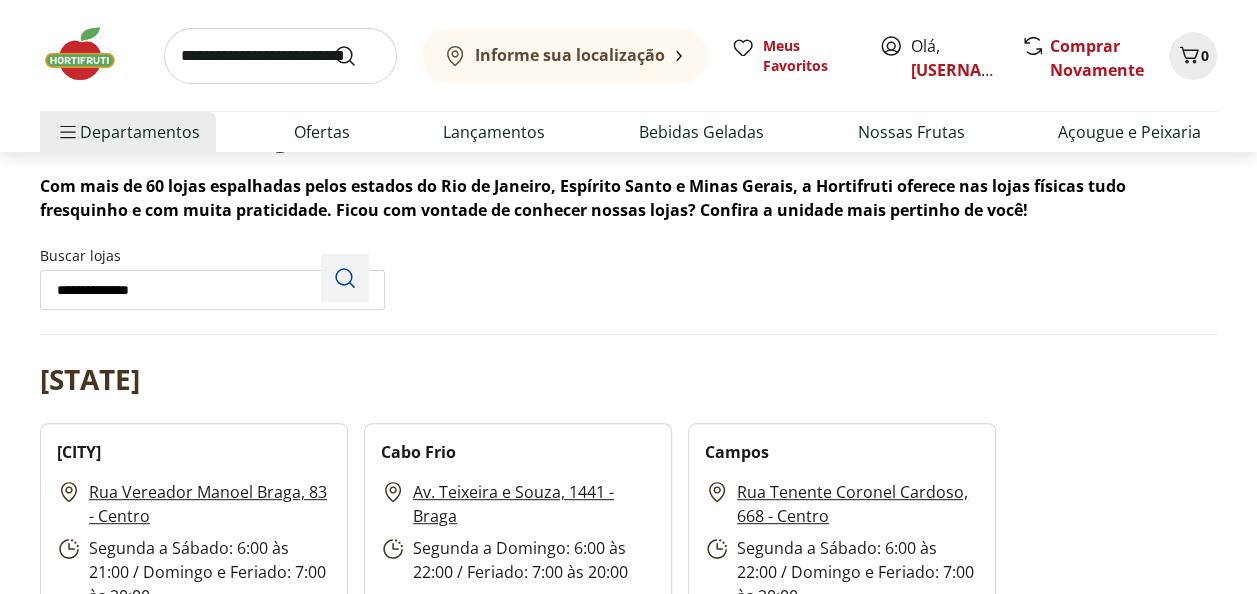 type on "**********" 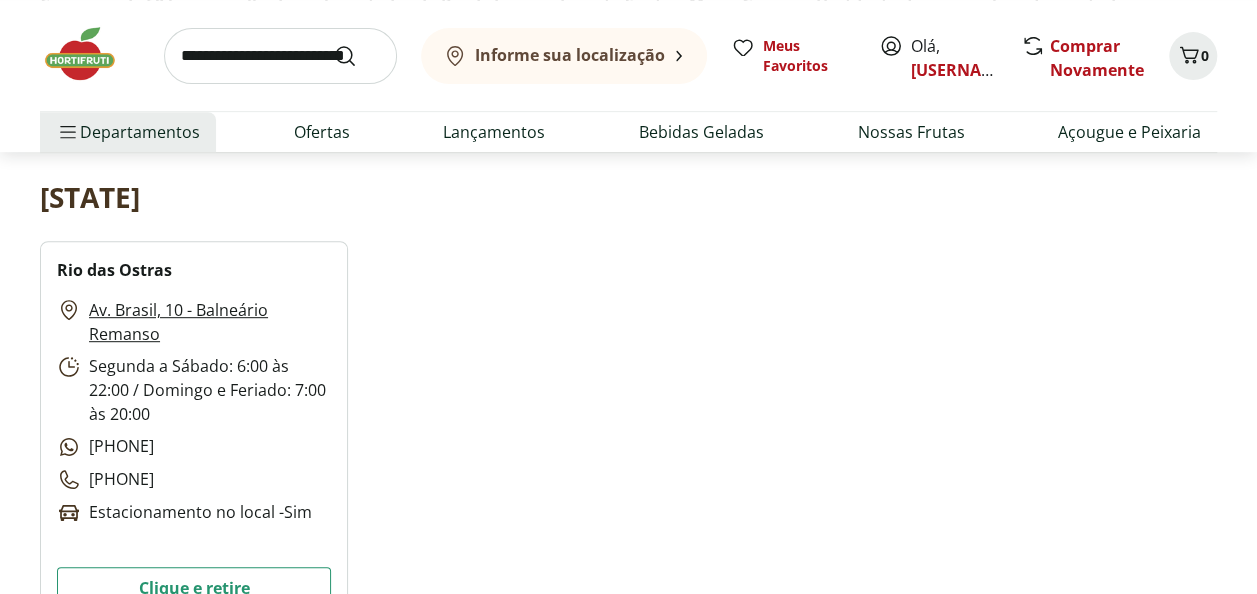 scroll, scrollTop: 500, scrollLeft: 0, axis: vertical 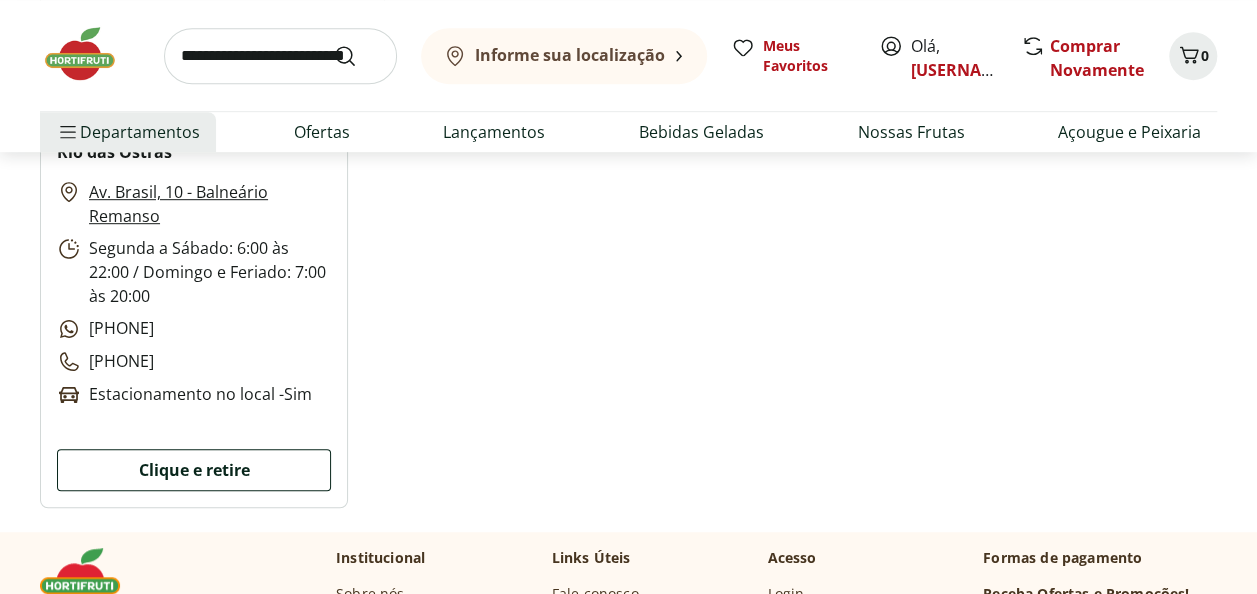 click on "Clique e retire" at bounding box center (194, 470) 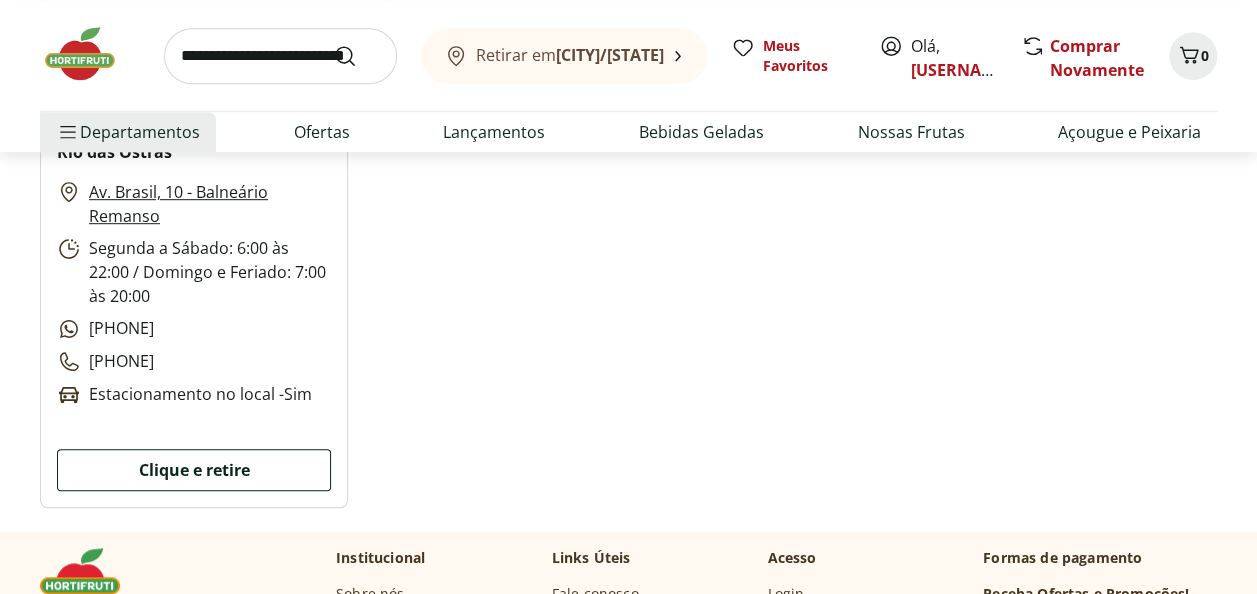 click on "Clique e retire" at bounding box center (194, 470) 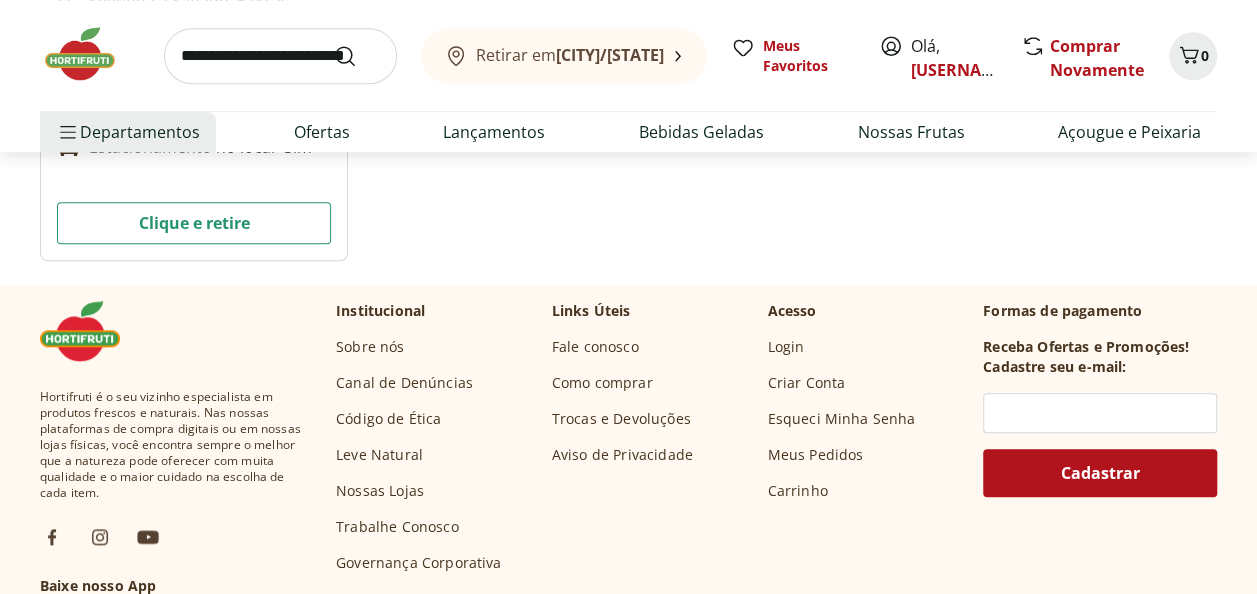 scroll, scrollTop: 900, scrollLeft: 0, axis: vertical 